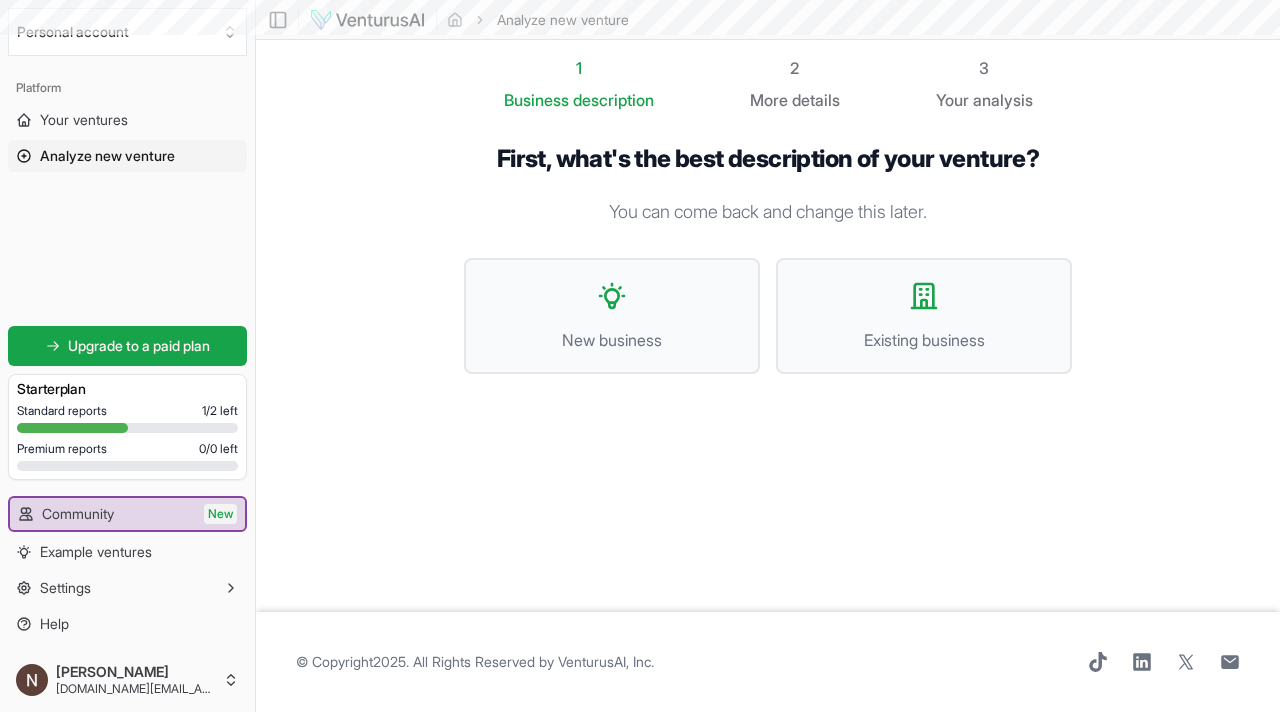 scroll, scrollTop: 0, scrollLeft: 0, axis: both 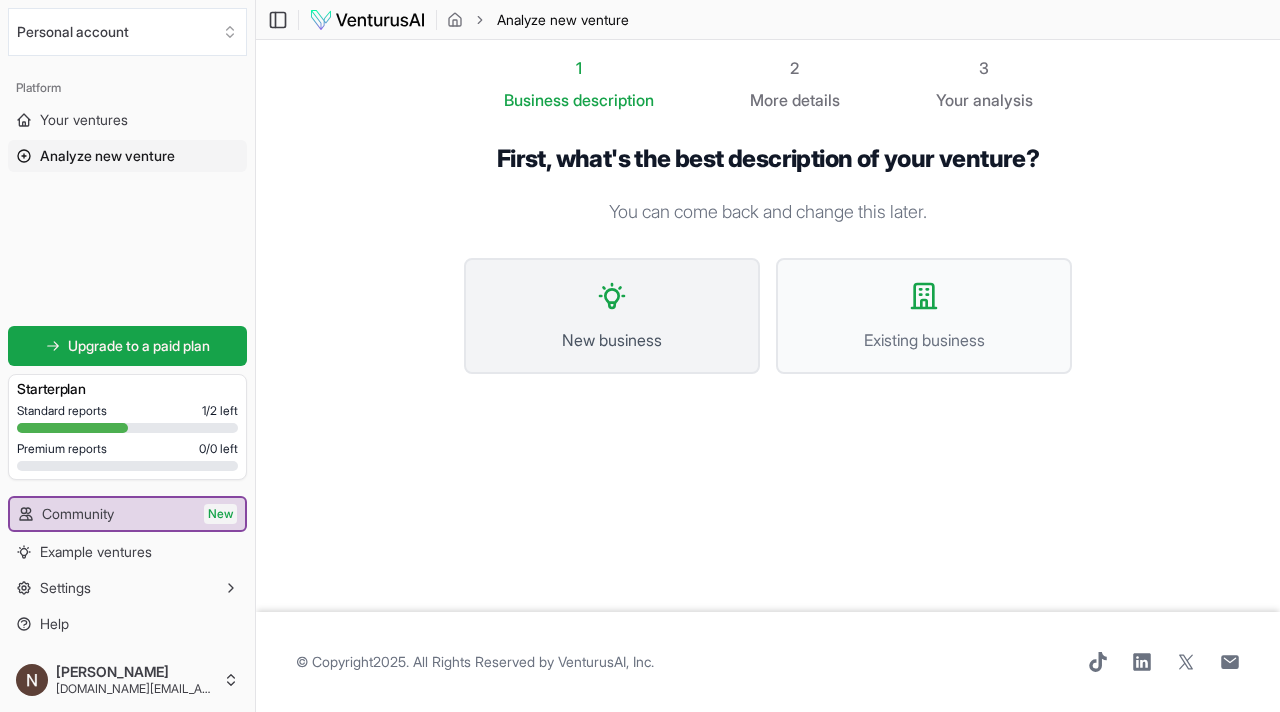 click on "New business" at bounding box center [612, 340] 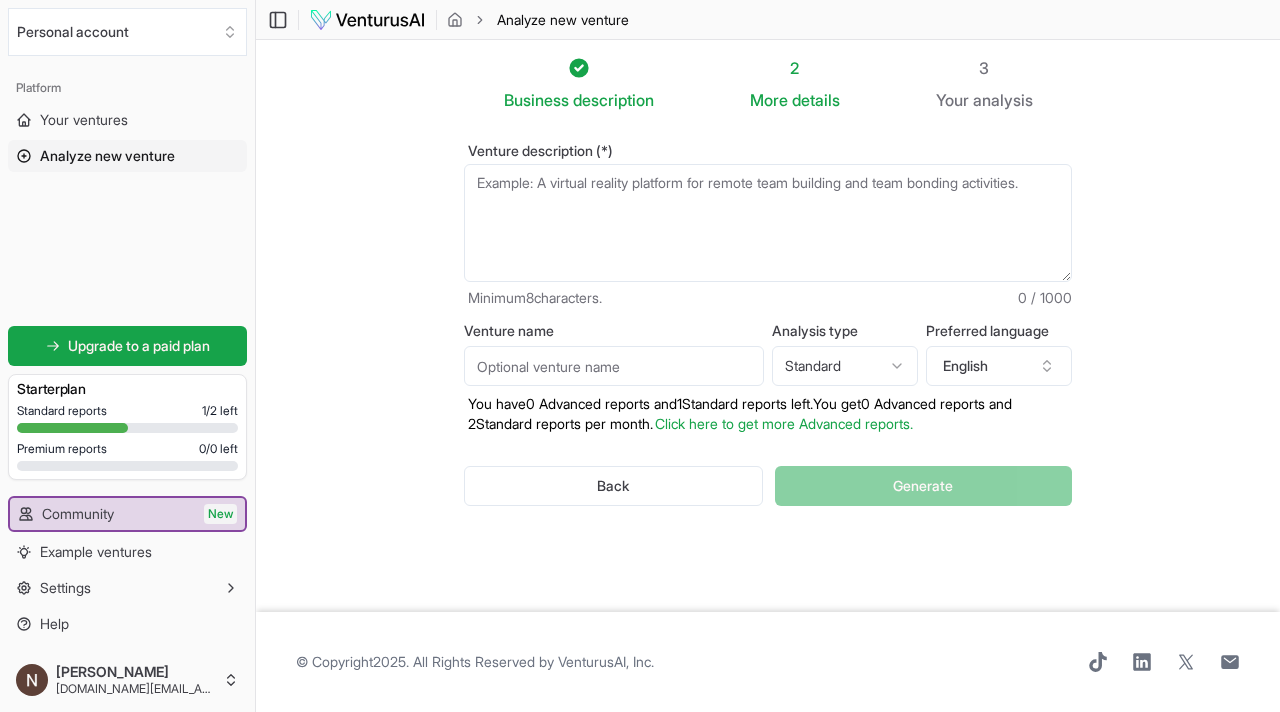 click on "Venture description (*)" at bounding box center [768, 223] 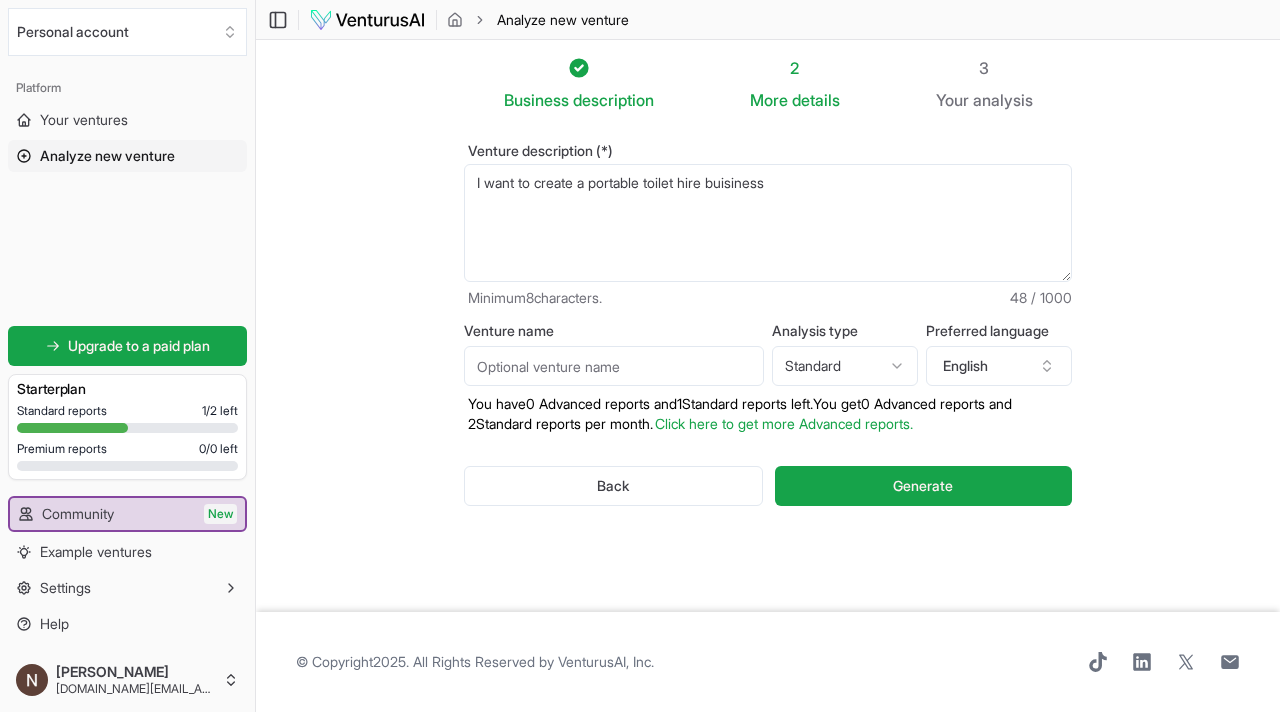 type on "I want to create a portable toilet hire buisiness" 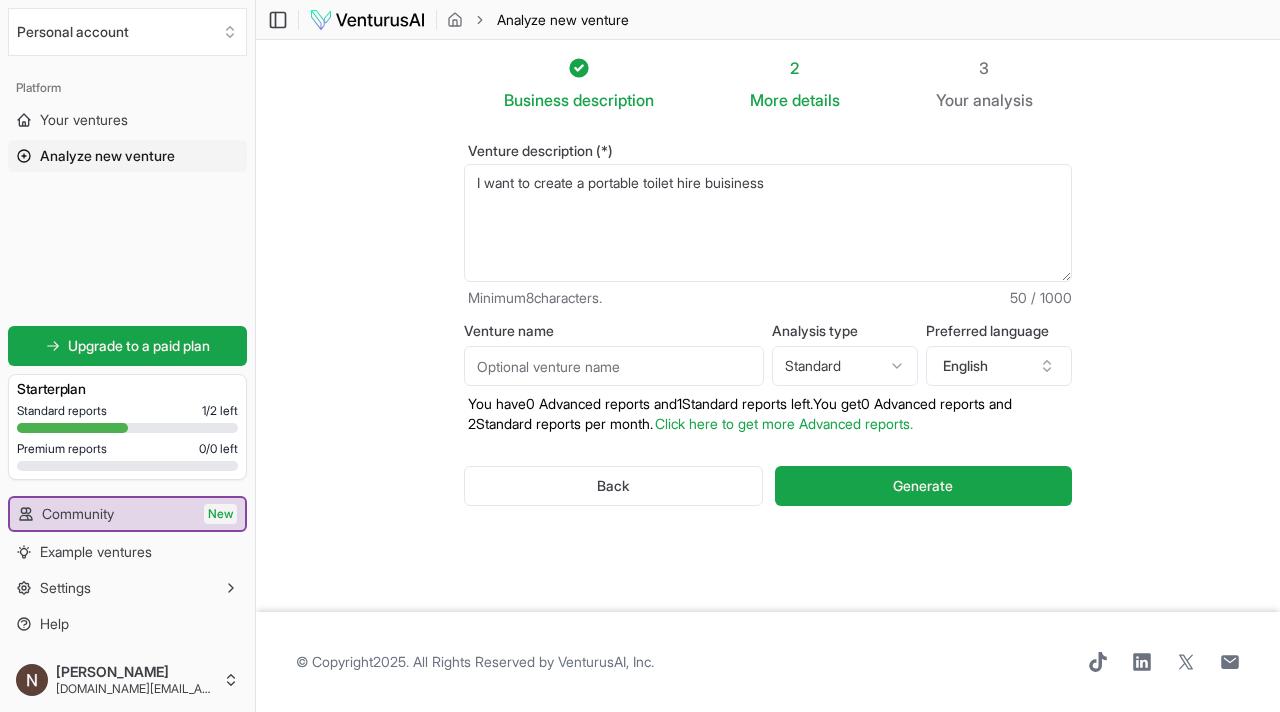 drag, startPoint x: 803, startPoint y: 190, endPoint x: 504, endPoint y: 72, distance: 321.44208 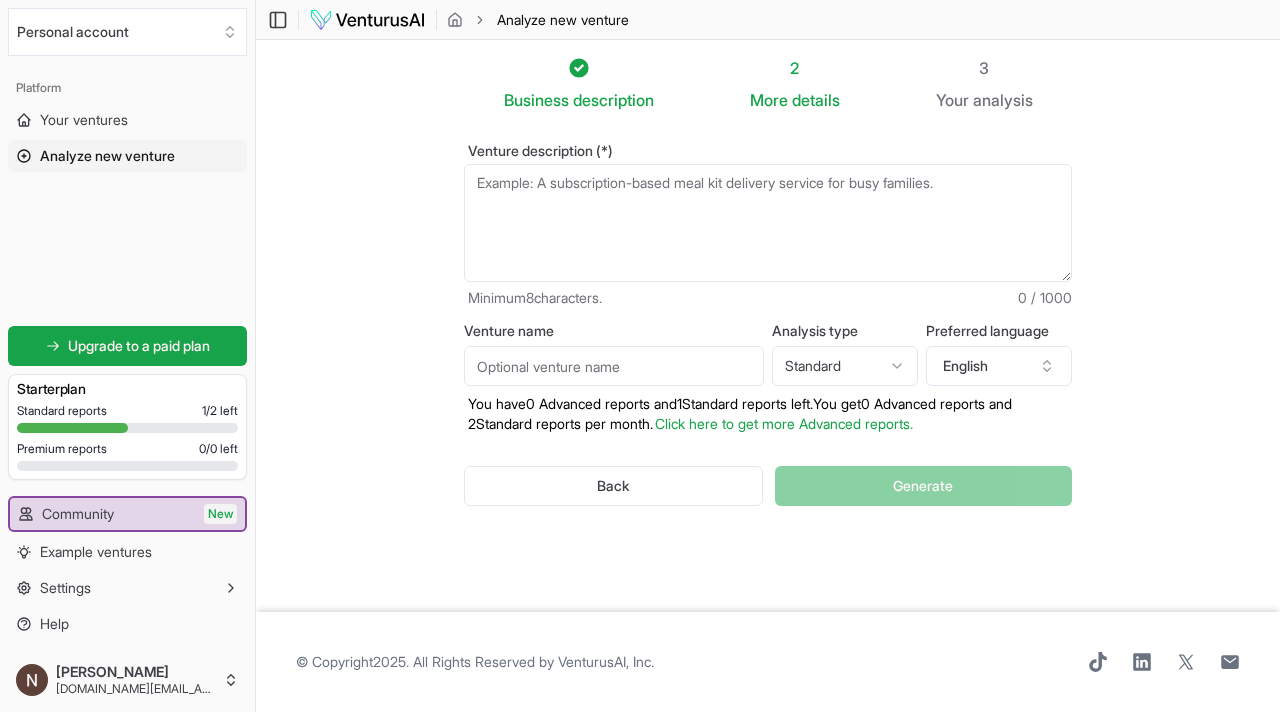 paste on "I want to create a portable toilet hire buisiness" 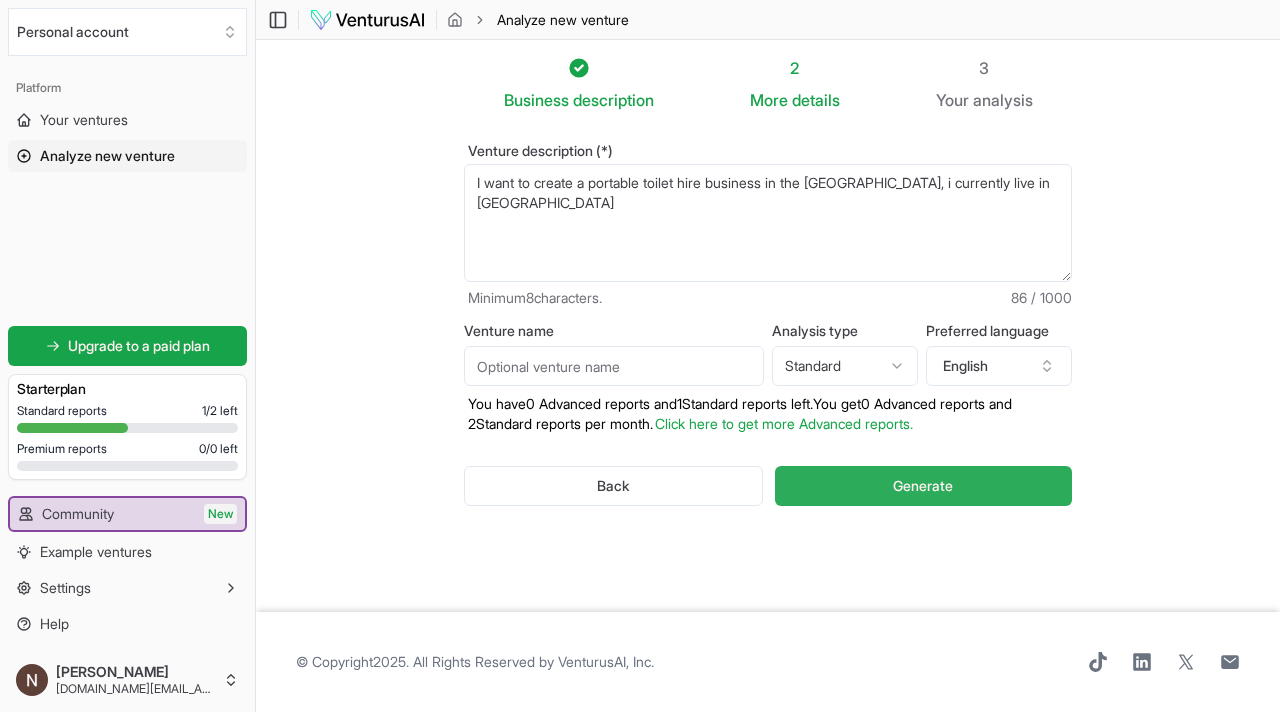 type on "I want to create a portable toilet hire business in the [GEOGRAPHIC_DATA], i currently live in [GEOGRAPHIC_DATA]" 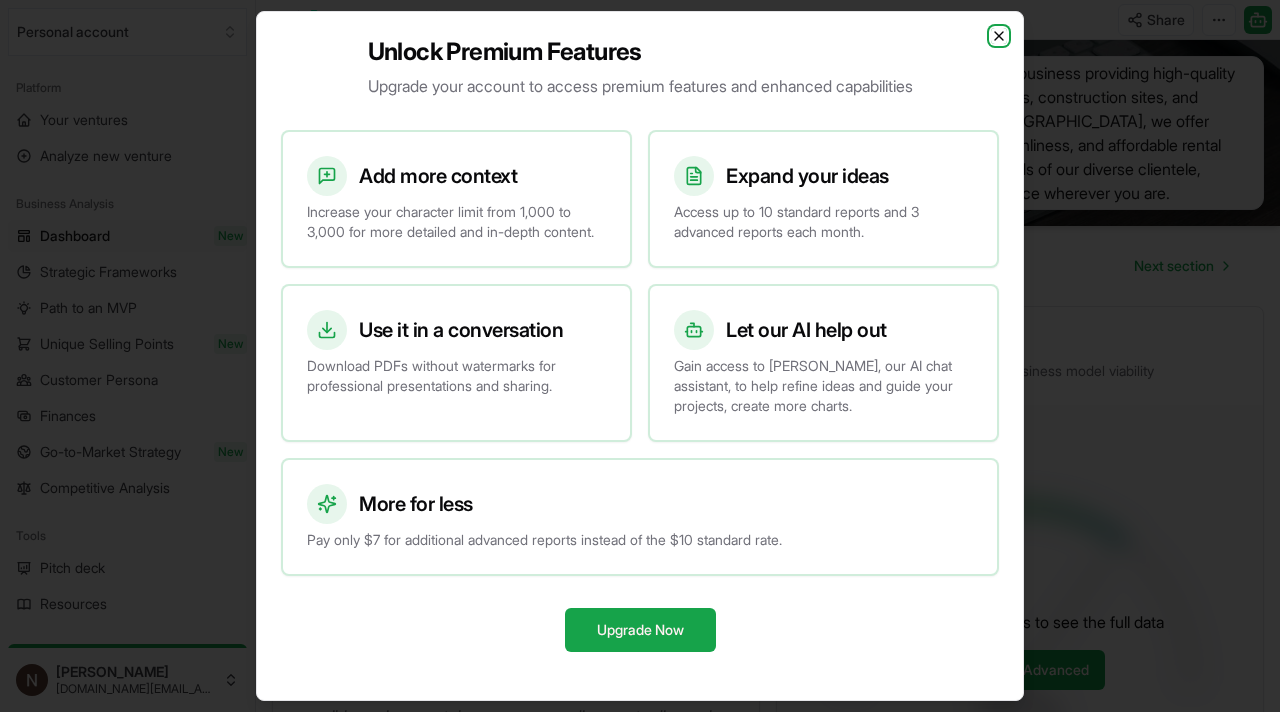 click 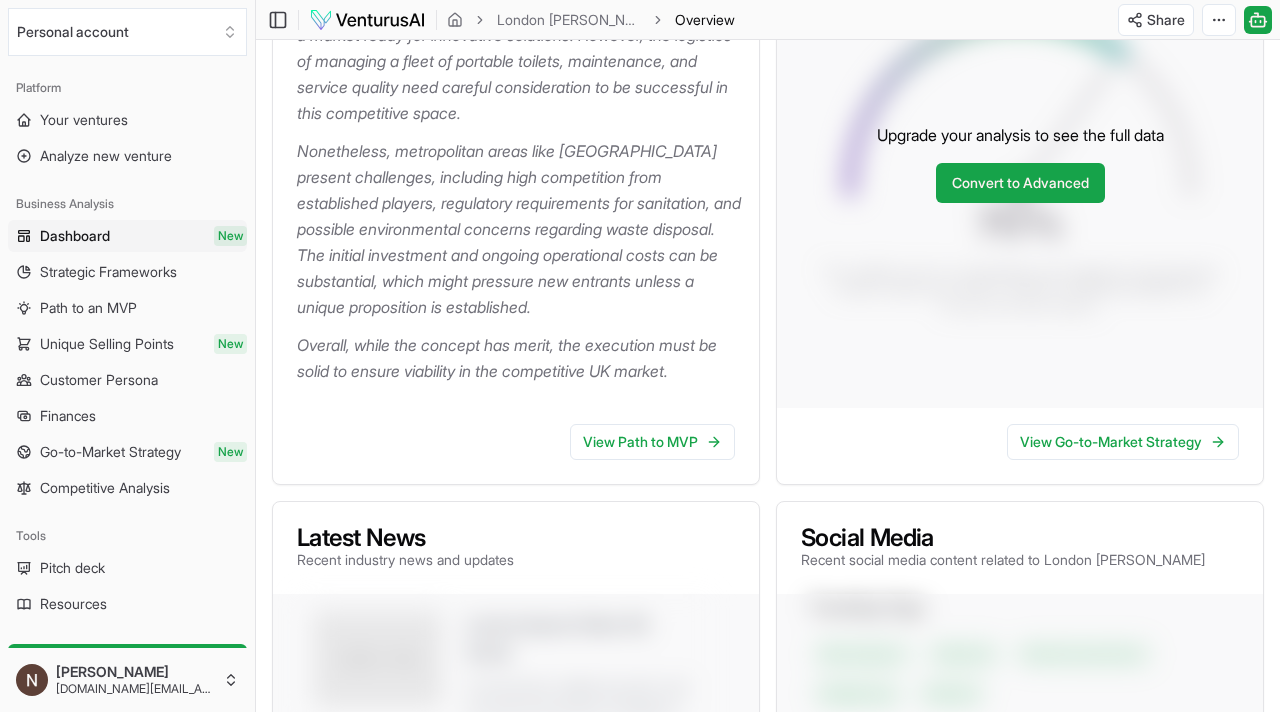 scroll, scrollTop: 490, scrollLeft: 0, axis: vertical 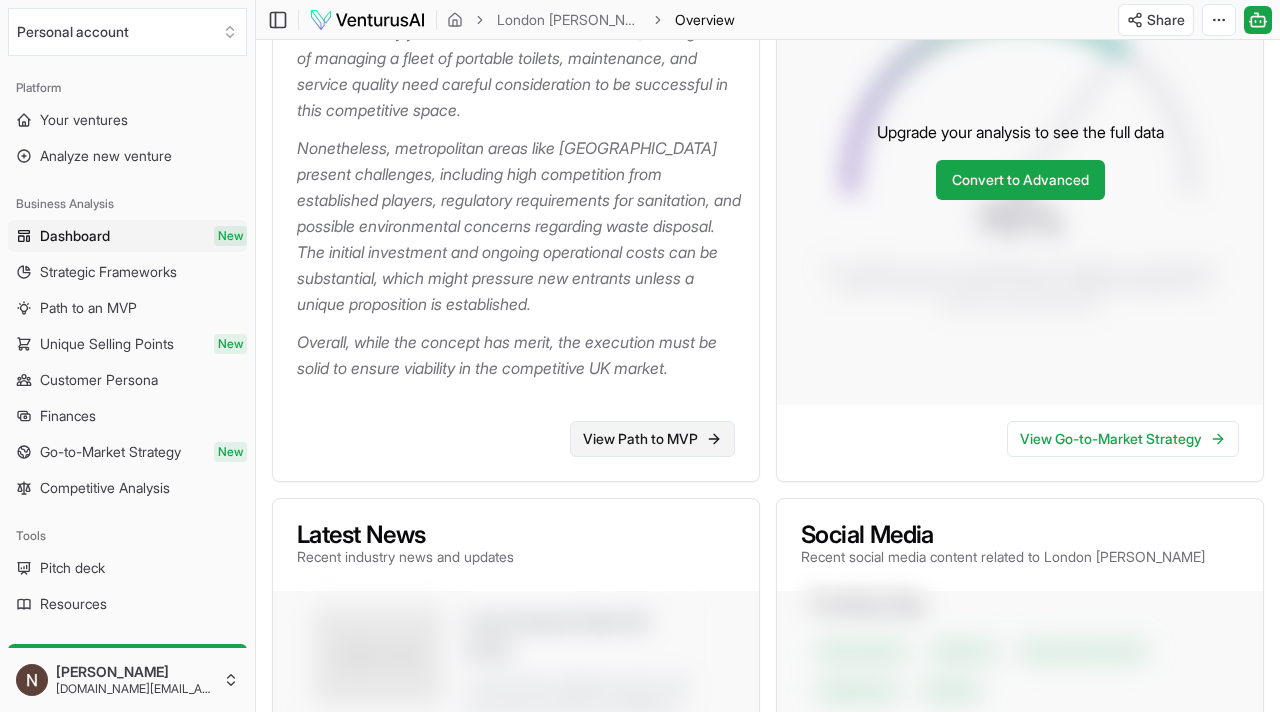 click on "View Path to MVP" at bounding box center [652, 439] 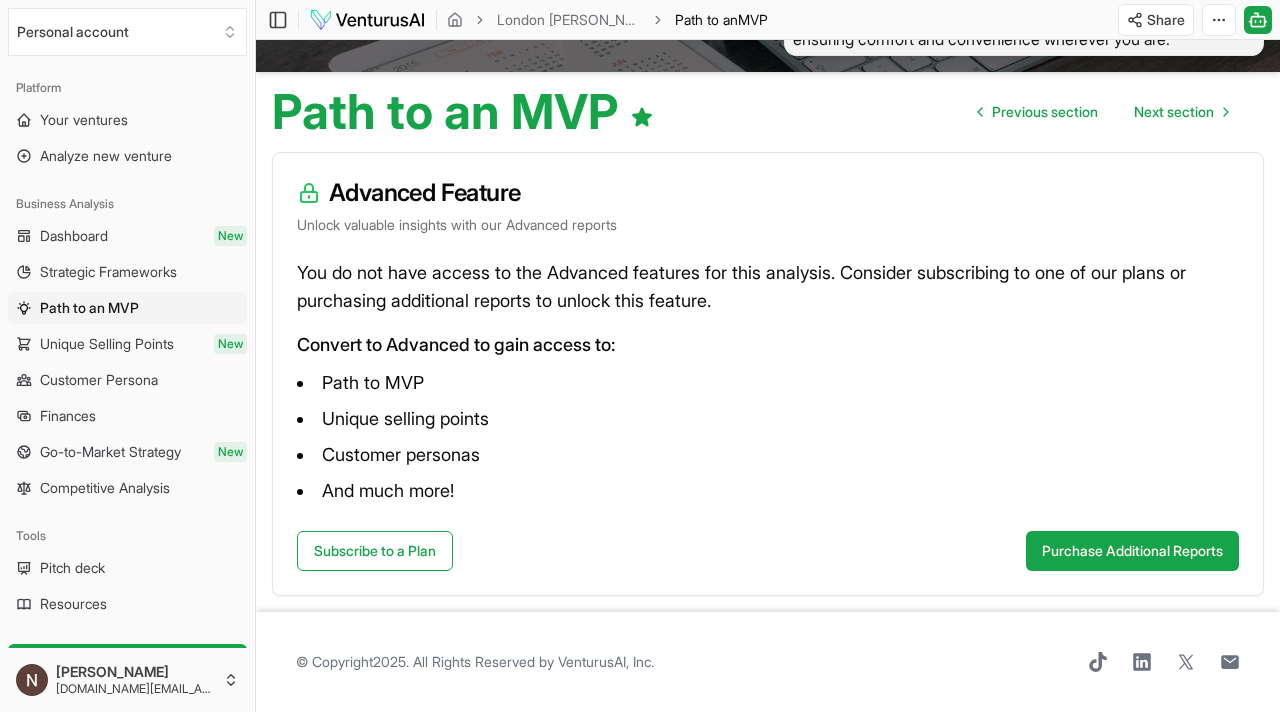 scroll, scrollTop: 154, scrollLeft: 0, axis: vertical 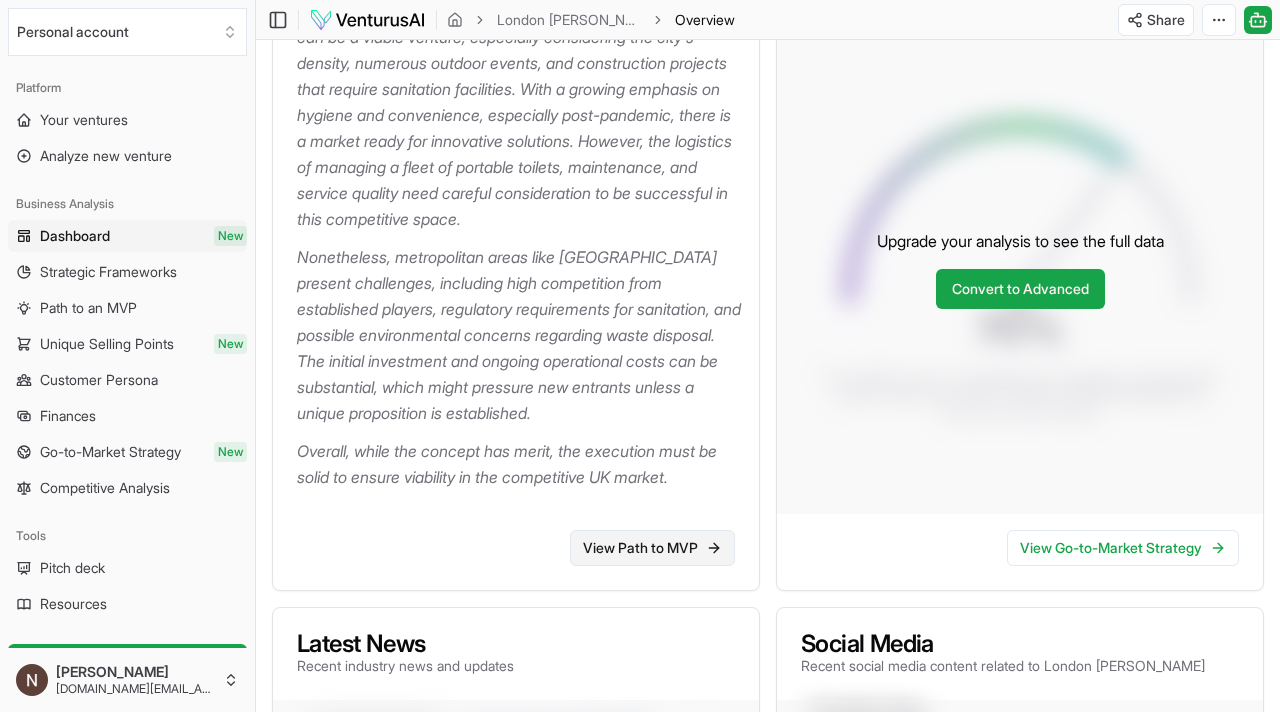 click on "View Path to MVP" at bounding box center (652, 548) 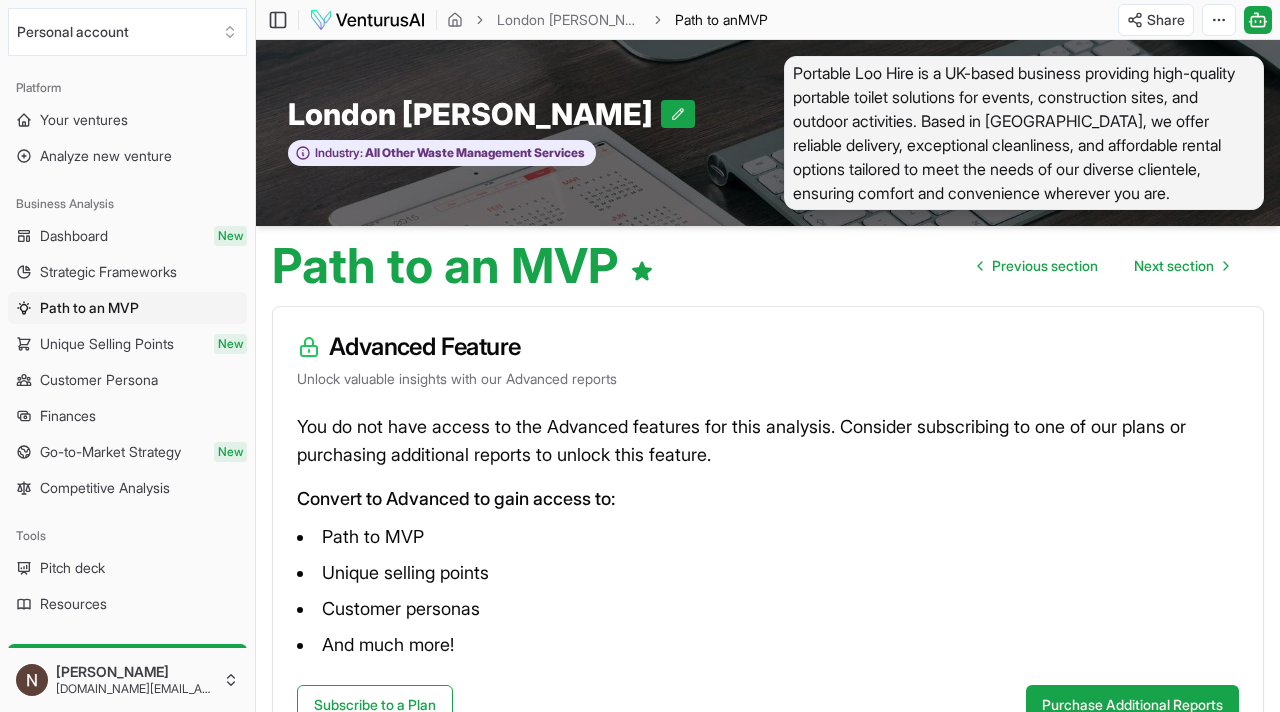 scroll, scrollTop: 154, scrollLeft: 0, axis: vertical 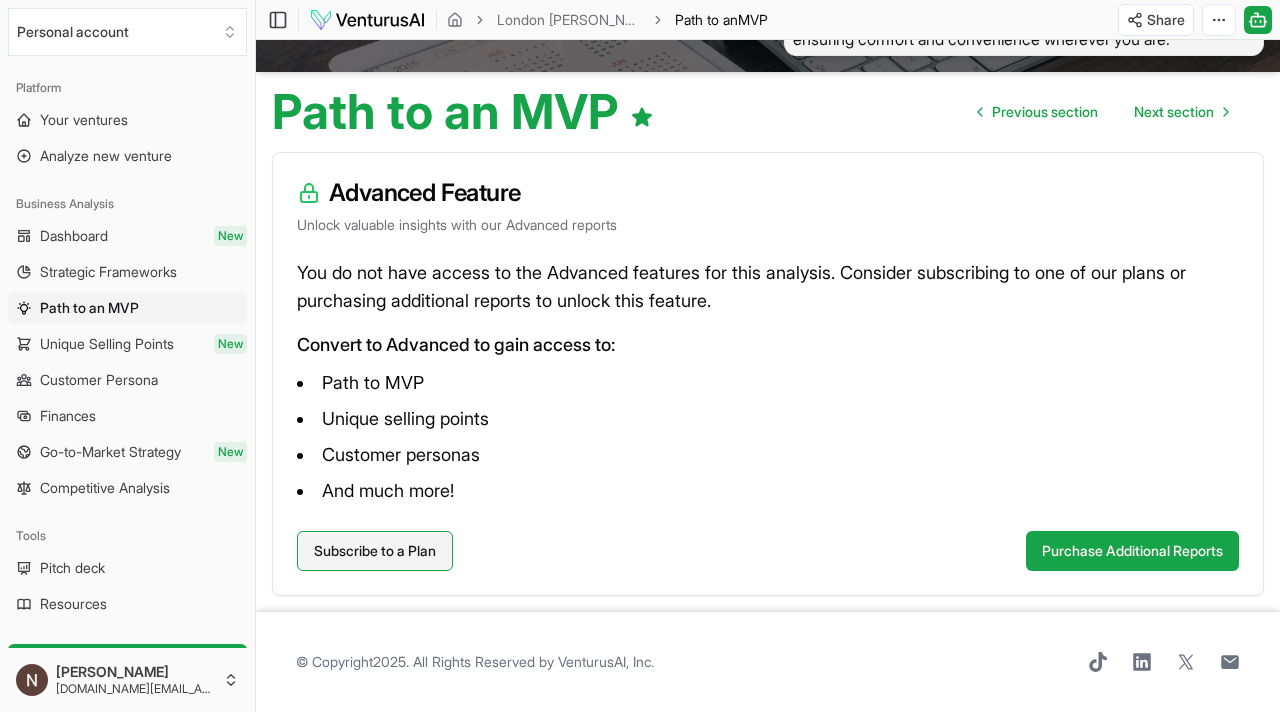 click on "Subscribe to a Plan" at bounding box center (375, 551) 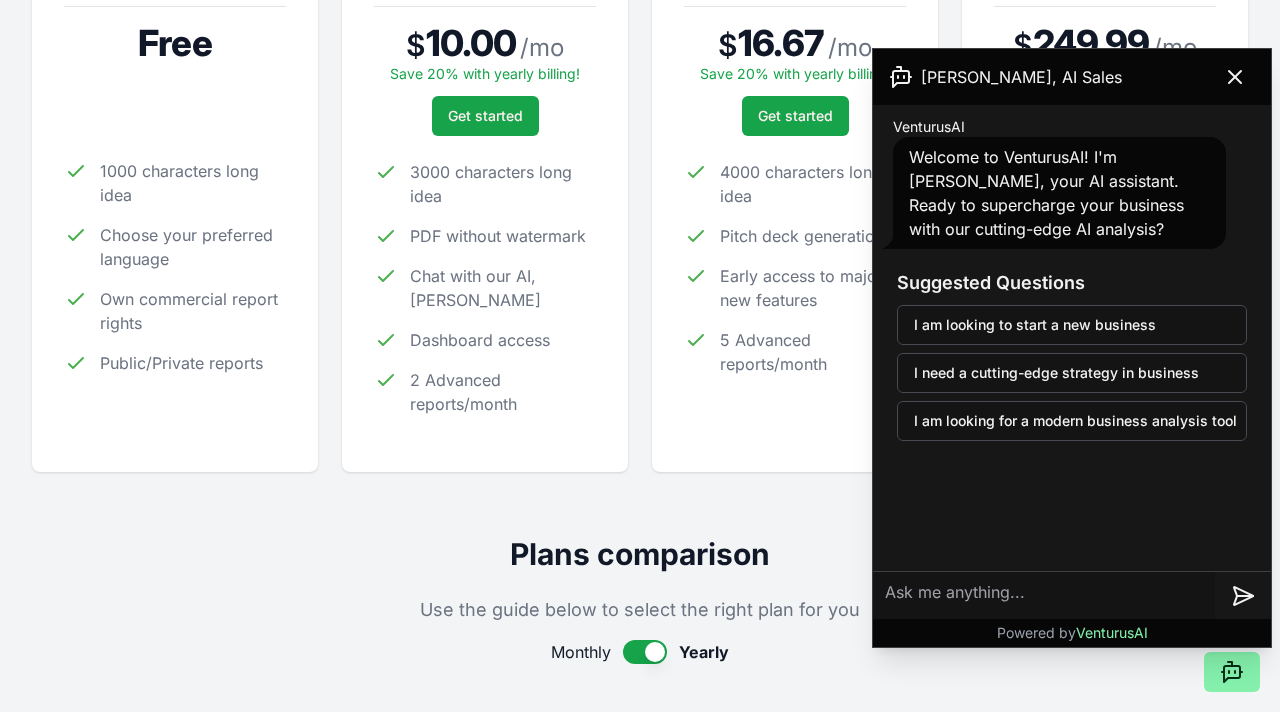 scroll, scrollTop: 421, scrollLeft: 0, axis: vertical 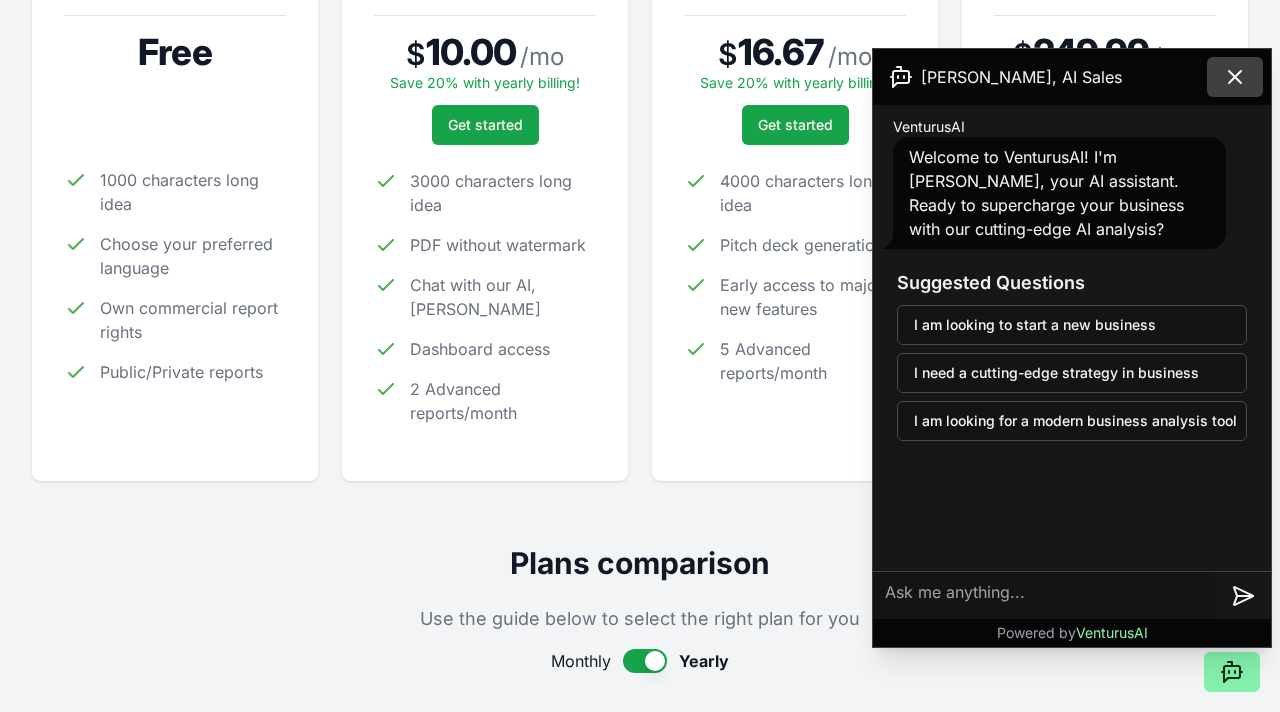 click 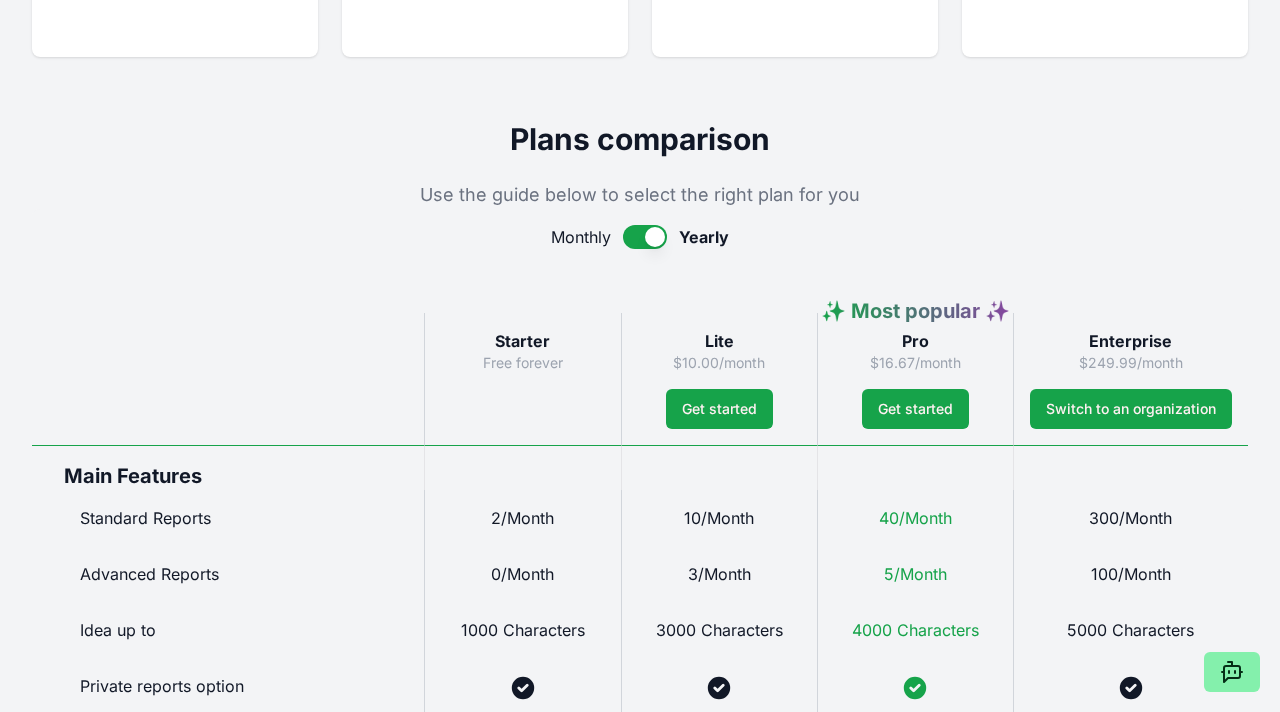scroll, scrollTop: 892, scrollLeft: 0, axis: vertical 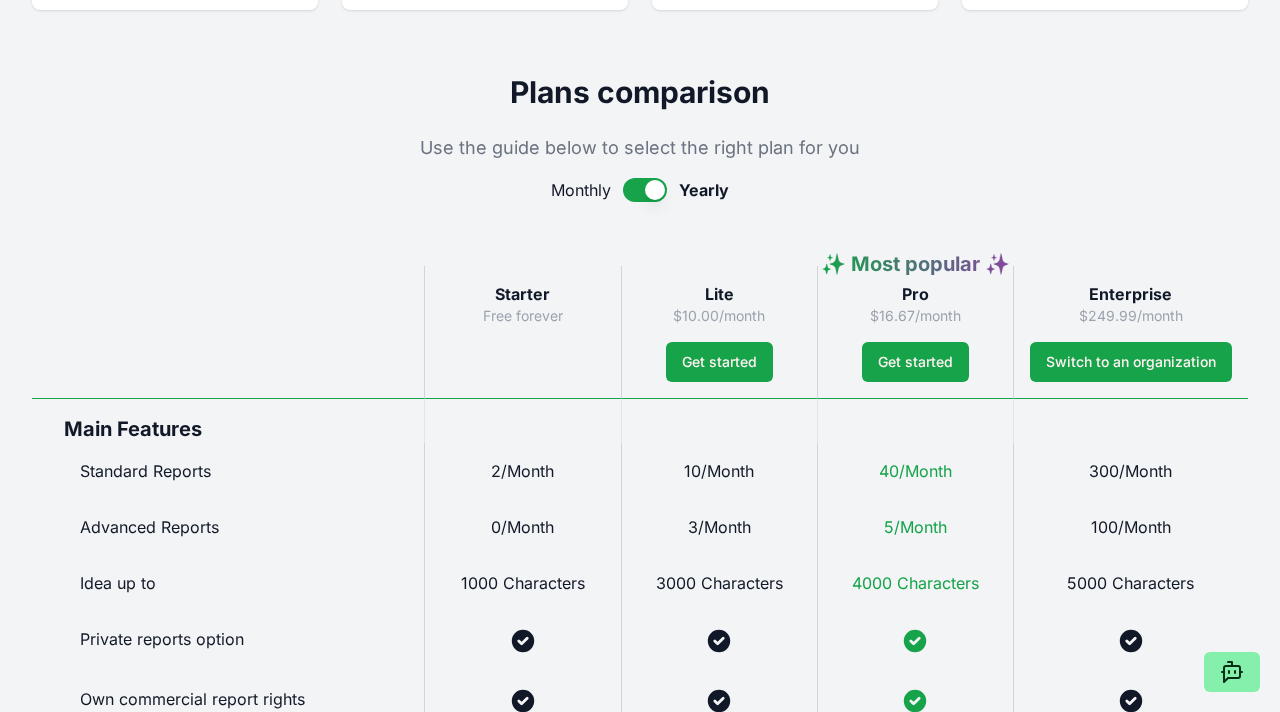 click at bounding box center (645, 190) 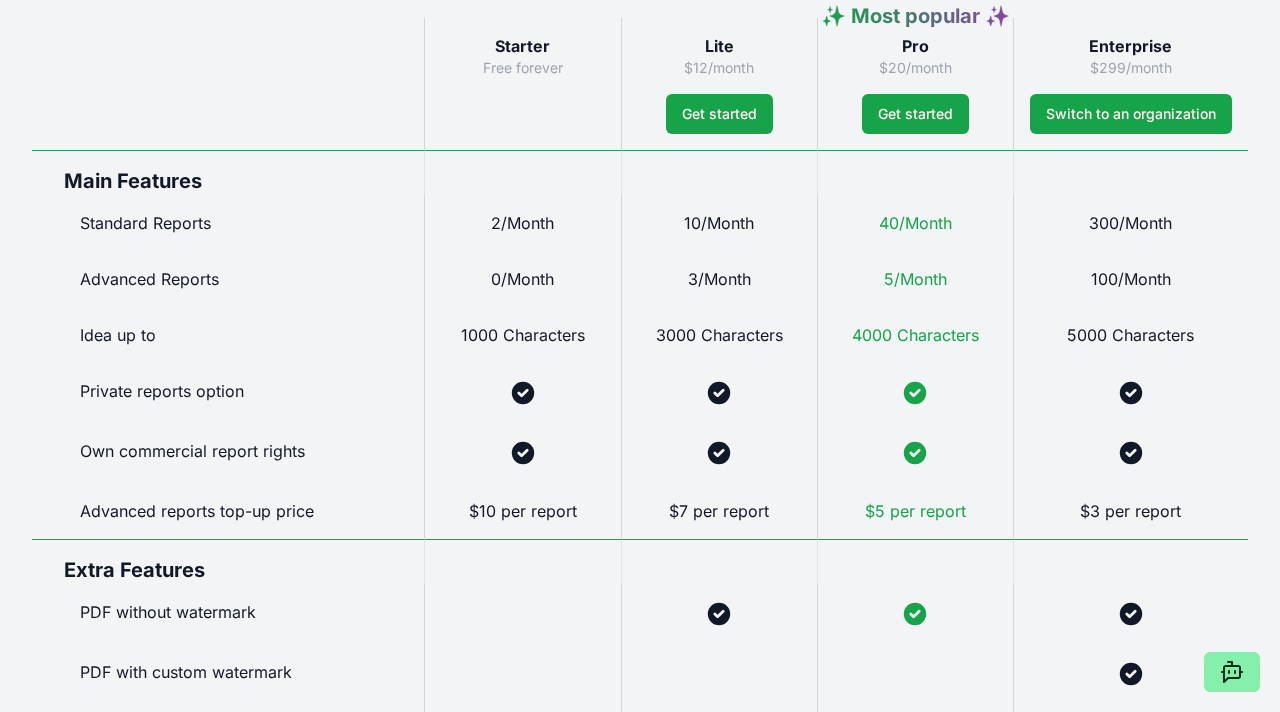 scroll, scrollTop: 0, scrollLeft: 0, axis: both 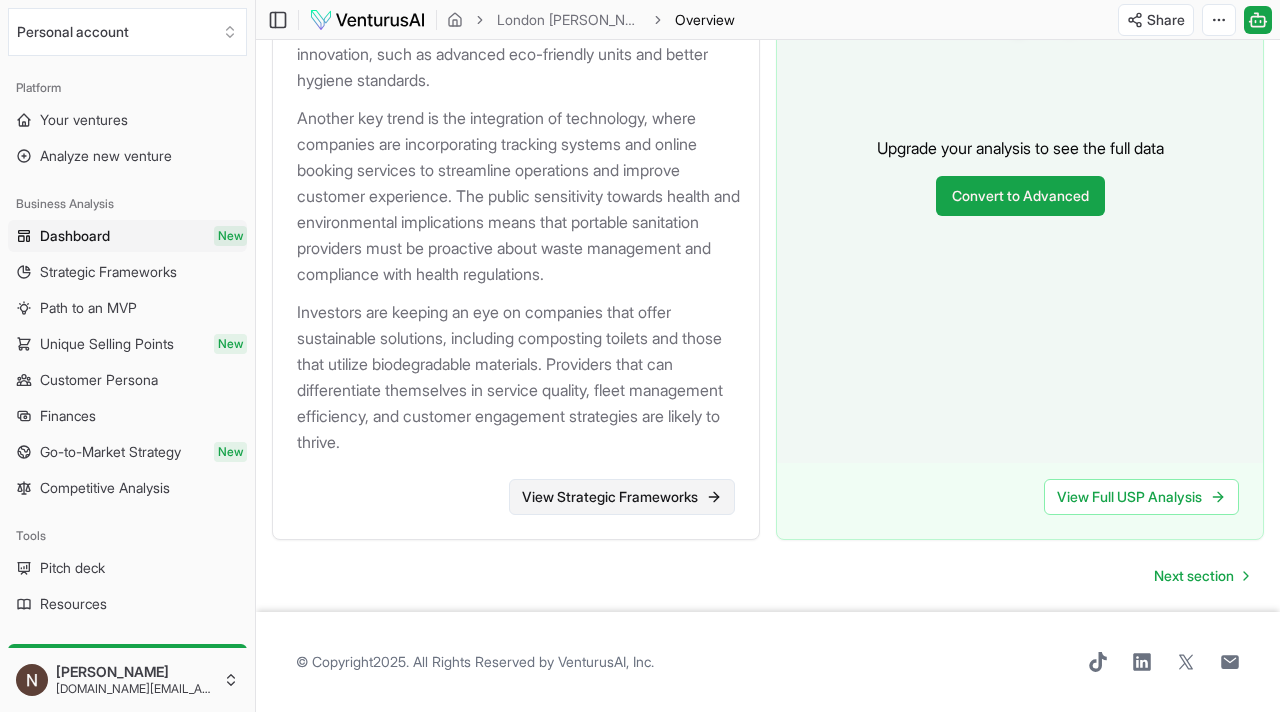 click on "View Strategic Frameworks" at bounding box center (622, 497) 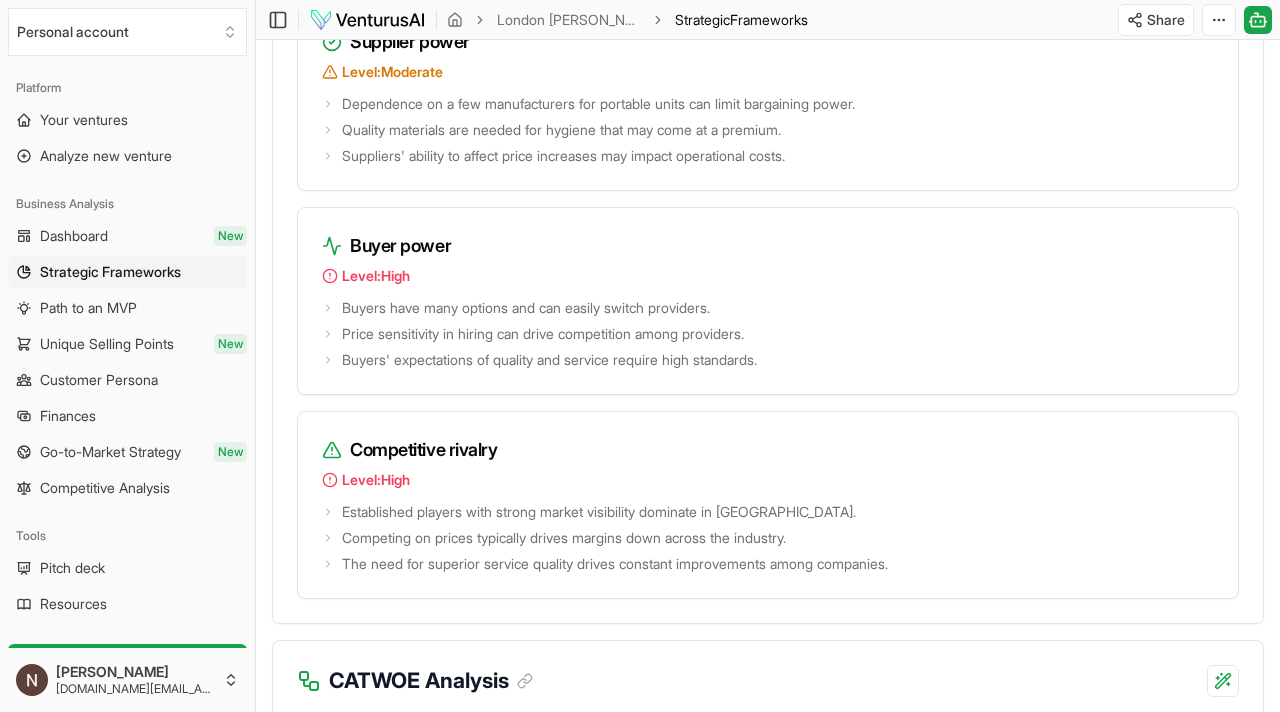 scroll, scrollTop: 3257, scrollLeft: 0, axis: vertical 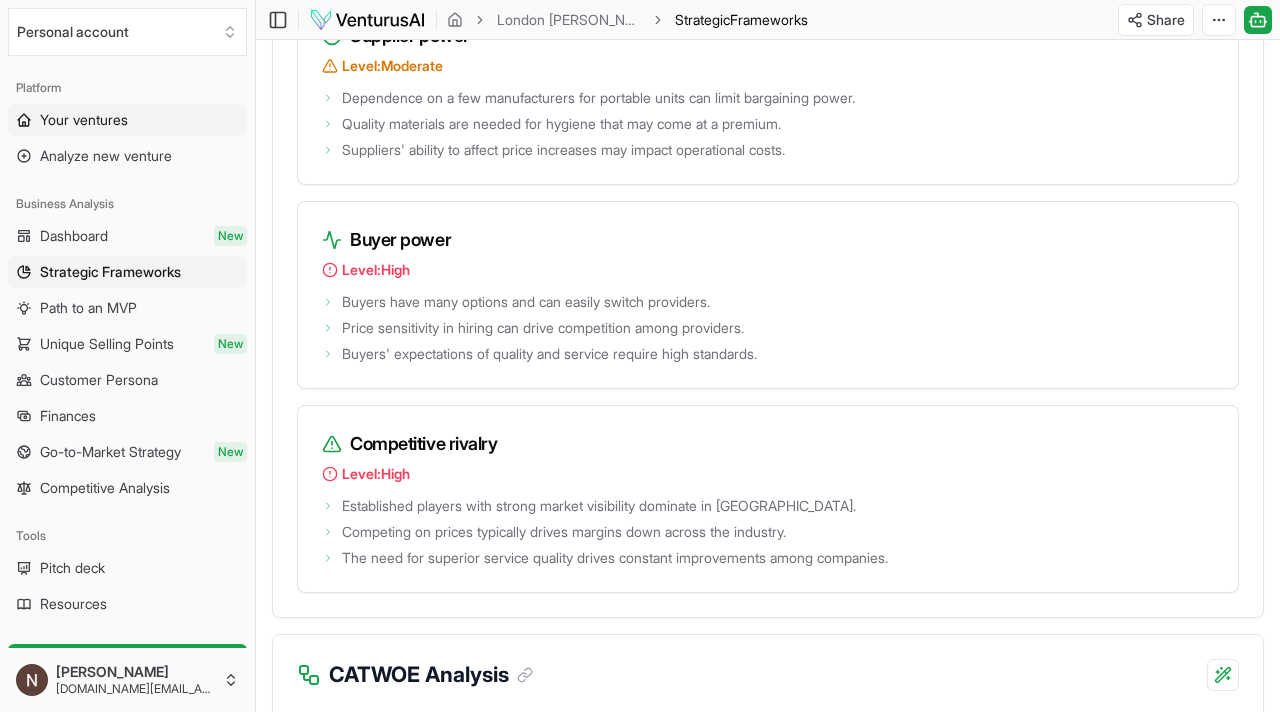 click on "Your ventures" at bounding box center (84, 120) 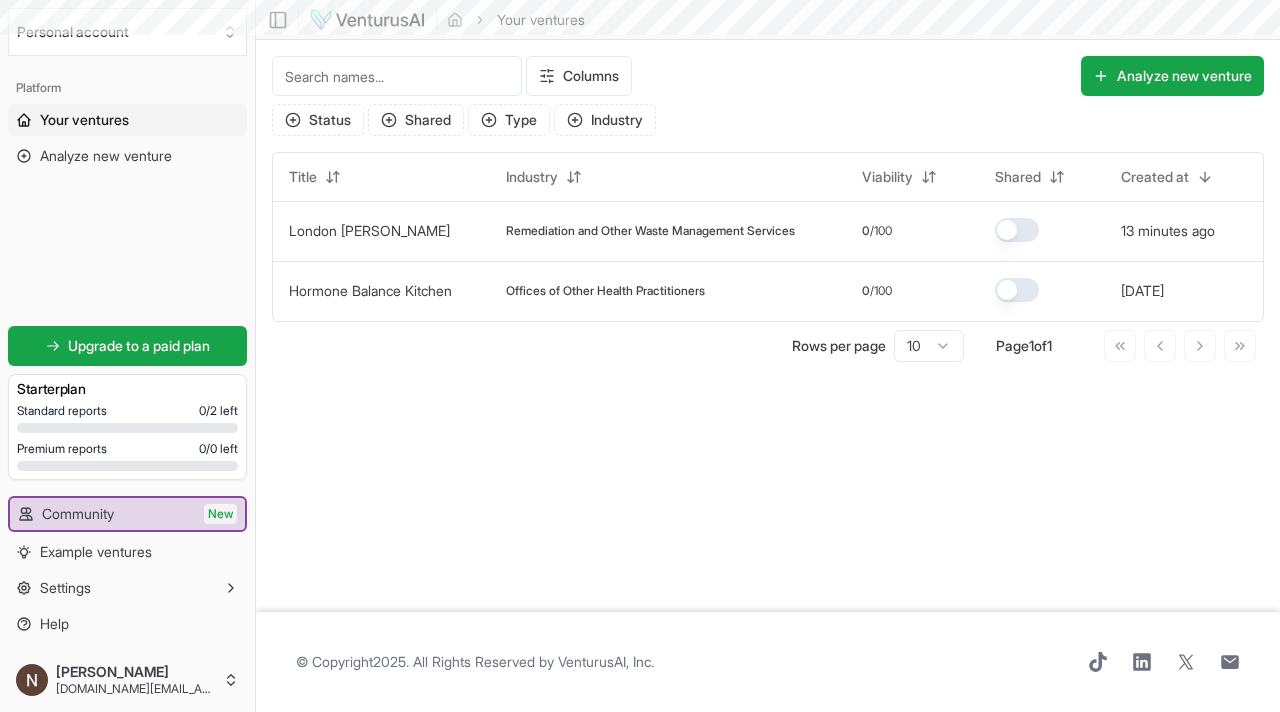 scroll, scrollTop: 0, scrollLeft: 0, axis: both 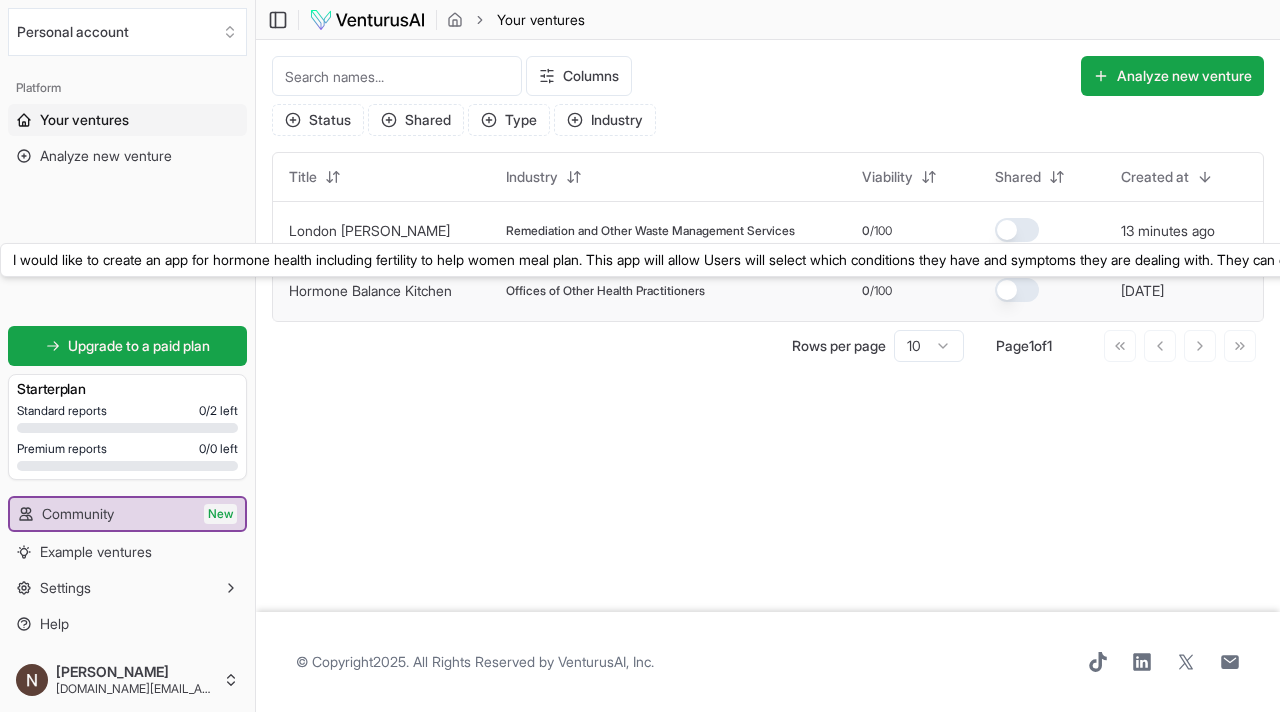click on "Hormone Balance Kitchen" at bounding box center [370, 290] 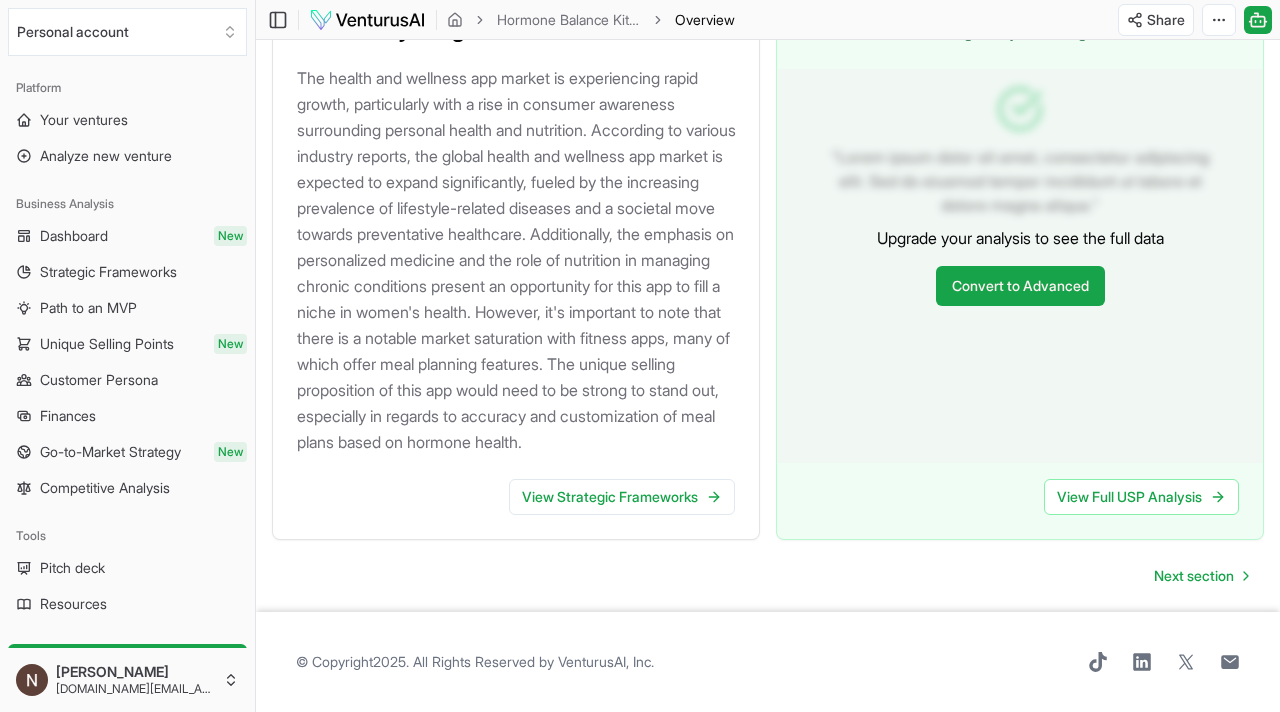 scroll, scrollTop: 2164, scrollLeft: 0, axis: vertical 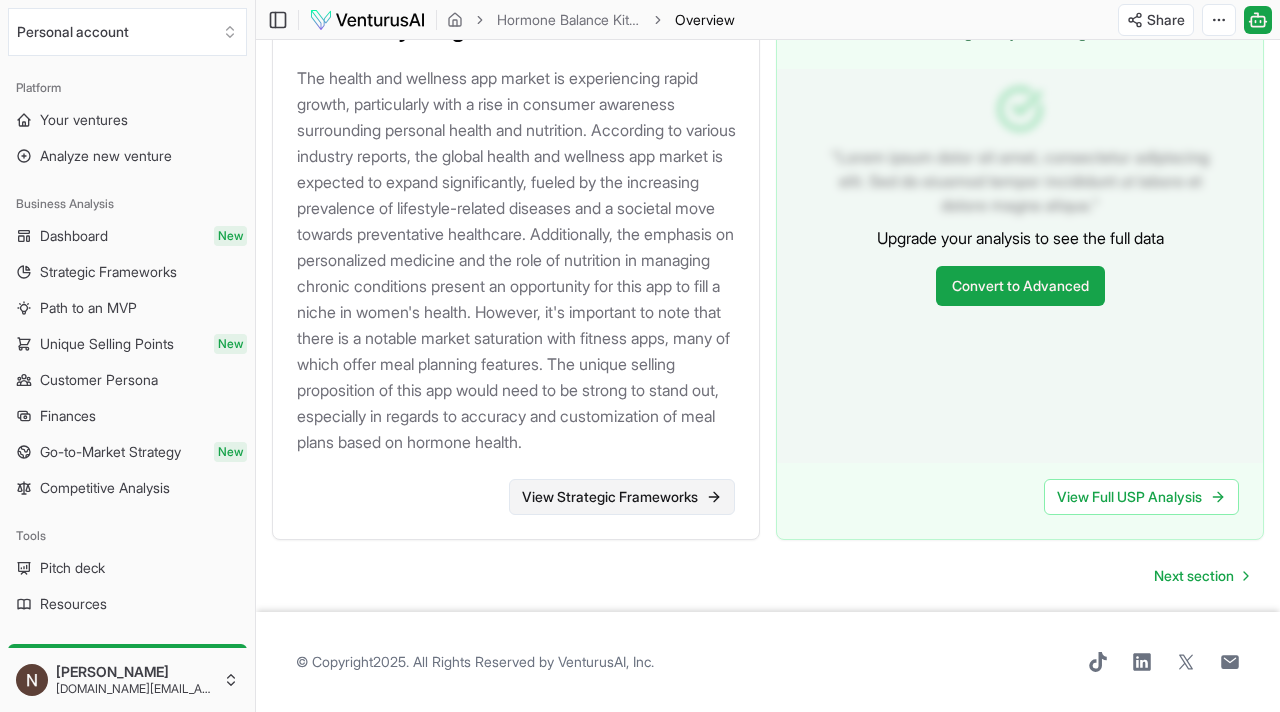 click on "View Strategic Frameworks" at bounding box center [622, 497] 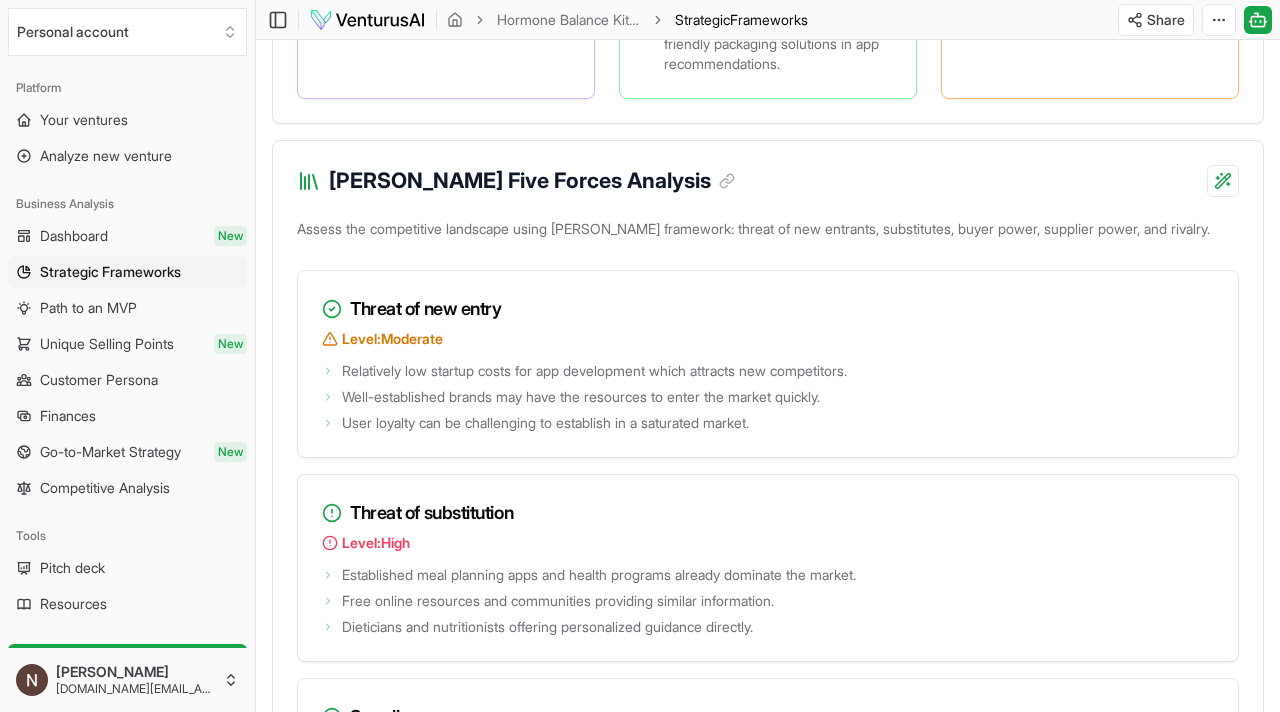 scroll, scrollTop: 2371, scrollLeft: 0, axis: vertical 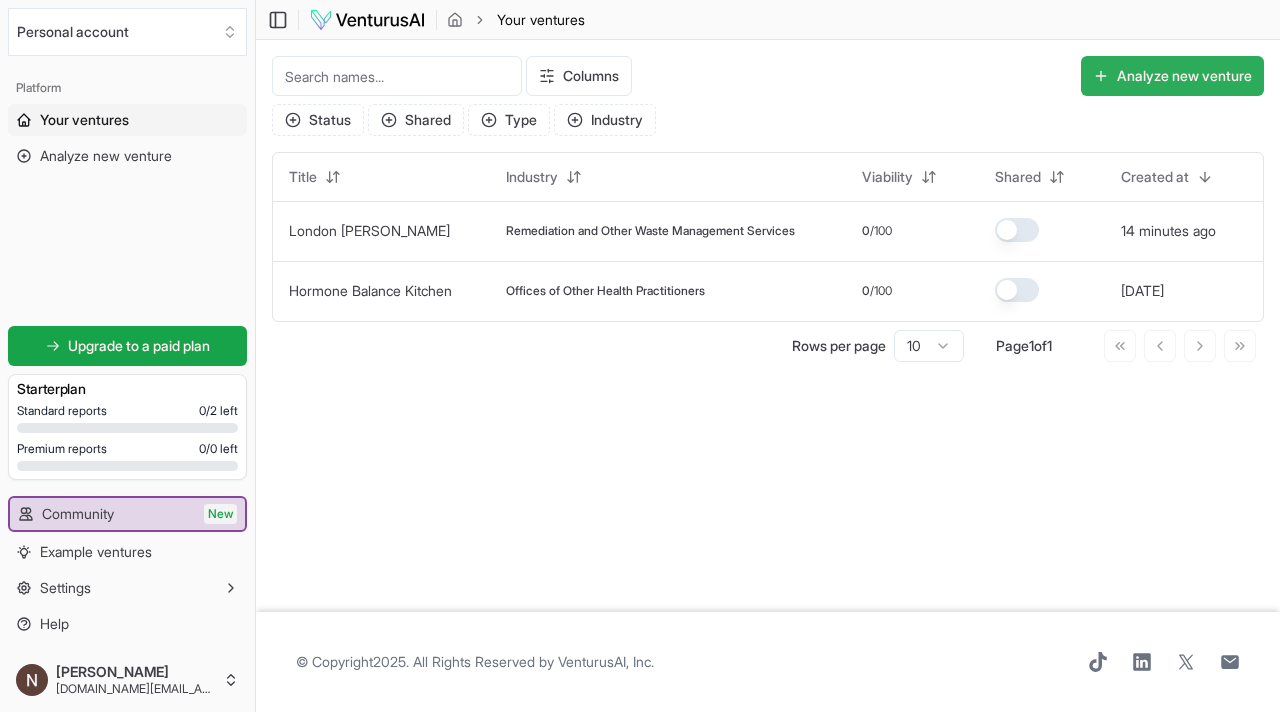 click on "Analyze new venture" at bounding box center [1172, 76] 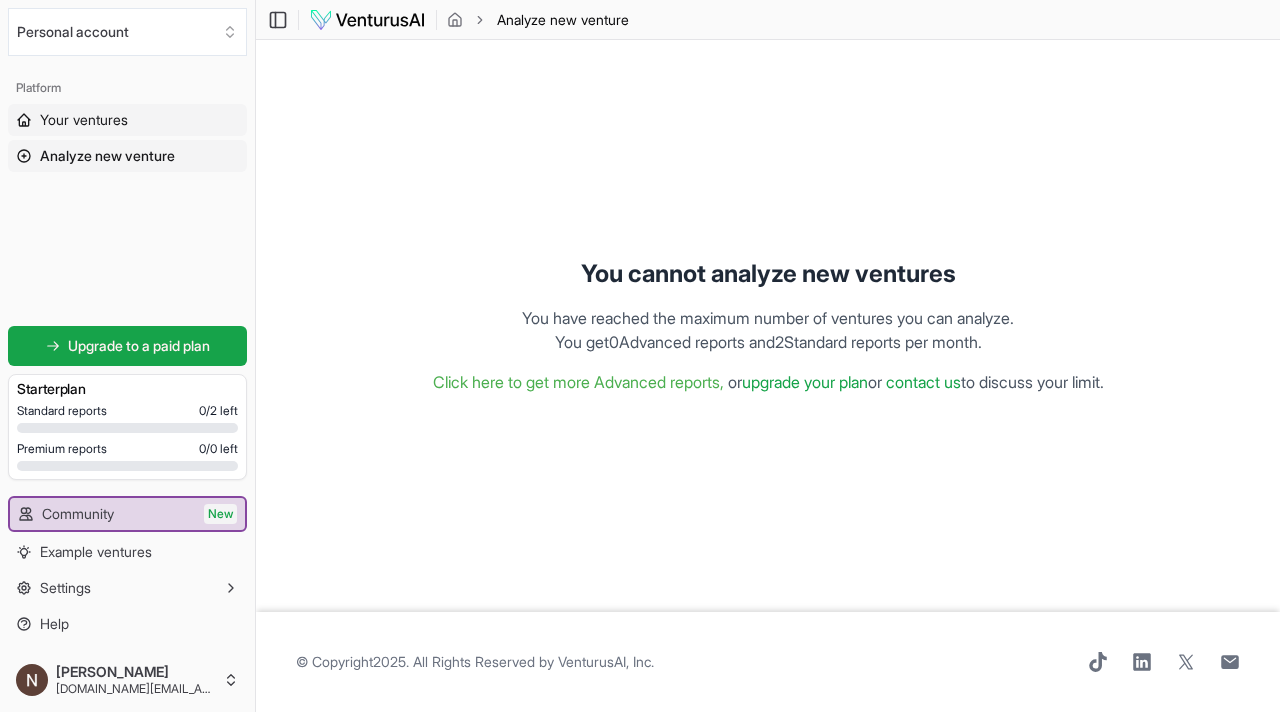 click on "Your ventures" at bounding box center (127, 120) 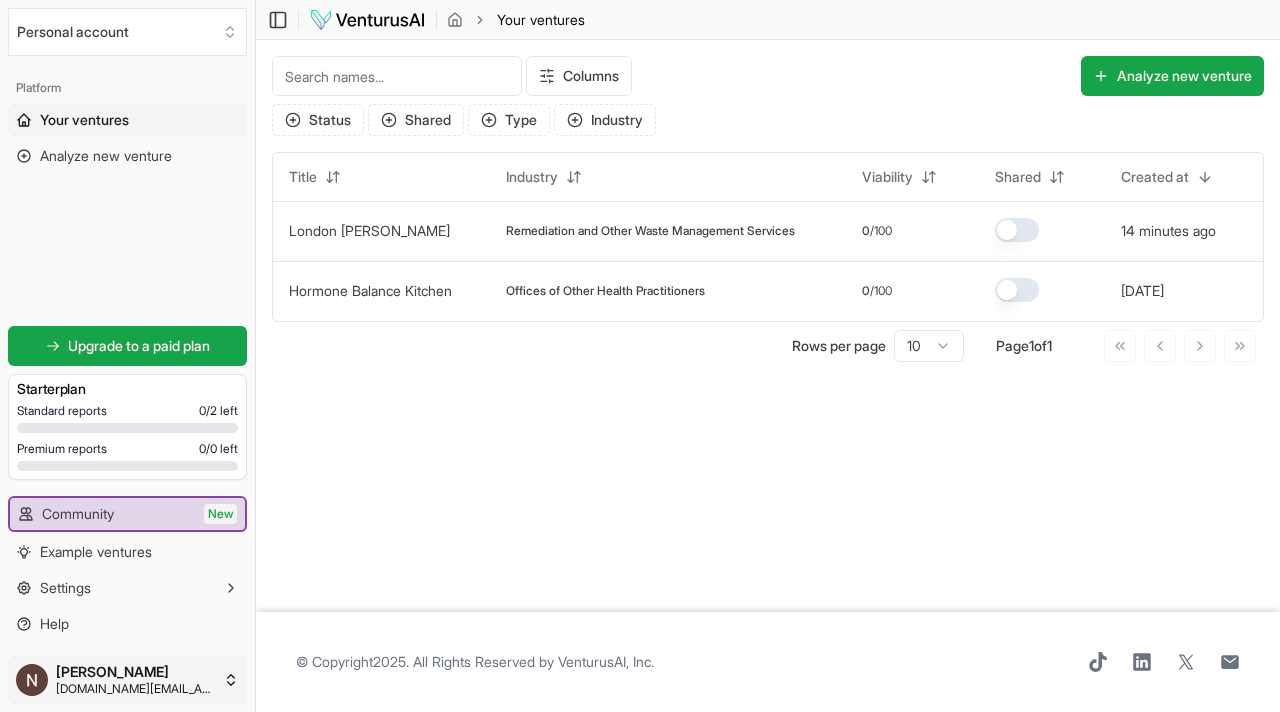 click on "We value your privacy We use cookies to enhance your browsing experience, serve personalized ads or content, and analyze our traffic. By clicking "Accept All", you consent to our use of cookies. Customize    Accept All Customize Consent Preferences   We use cookies to help you navigate efficiently and perform certain functions. You will find detailed information about all cookies under each consent category below. The cookies that are categorized as "Necessary" are stored on your browser as they are essential for enabling the basic functionalities of the site. ...  Show more Necessary Always Active Necessary cookies are required to enable the basic features of this site, such as providing secure log-in or adjusting your consent preferences. These cookies do not store any personally identifiable data. Cookie cookieyes-consent Duration 1 year Description Cookie __cf_bm Duration 1 hour Description This cookie, set by Cloudflare, is used to support Cloudflare Bot Management.  Cookie _cfuvid Duration session lidc" at bounding box center (640, 356) 